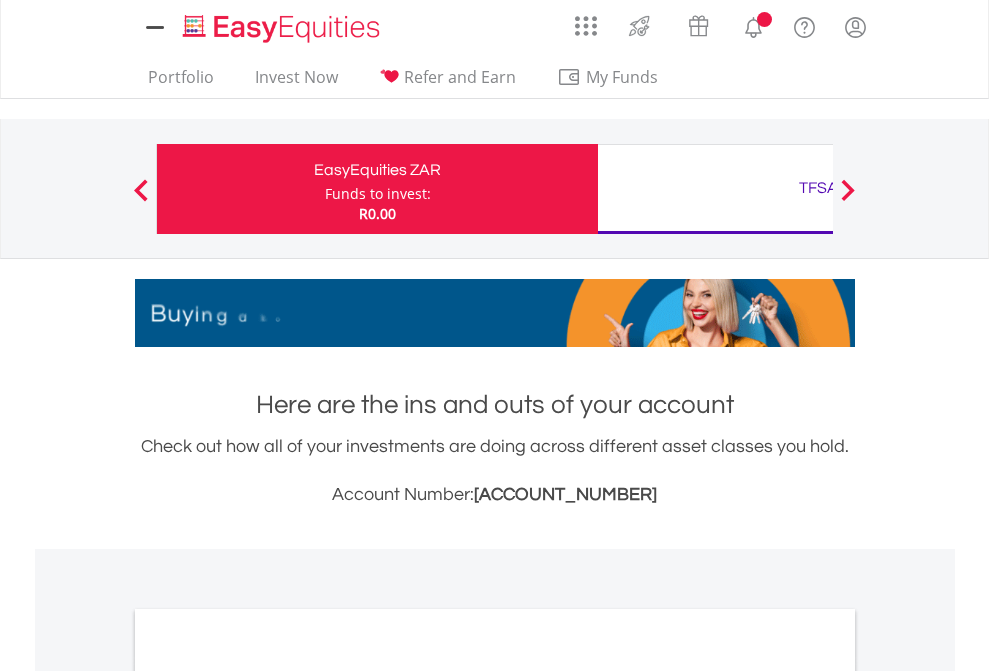 scroll, scrollTop: 0, scrollLeft: 0, axis: both 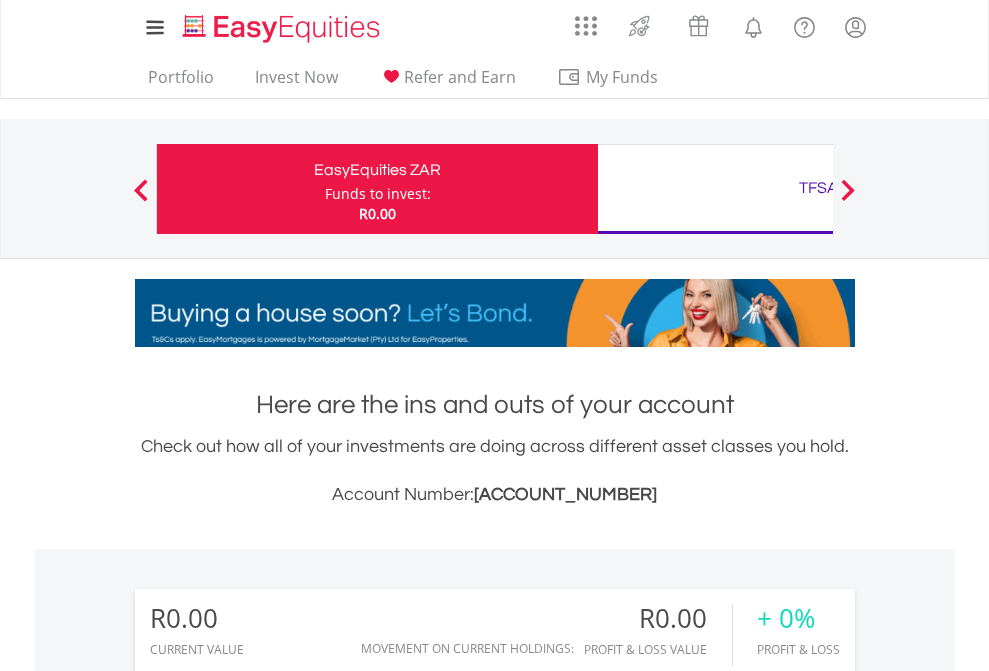 click on "Funds to invest:" at bounding box center (378, 194) 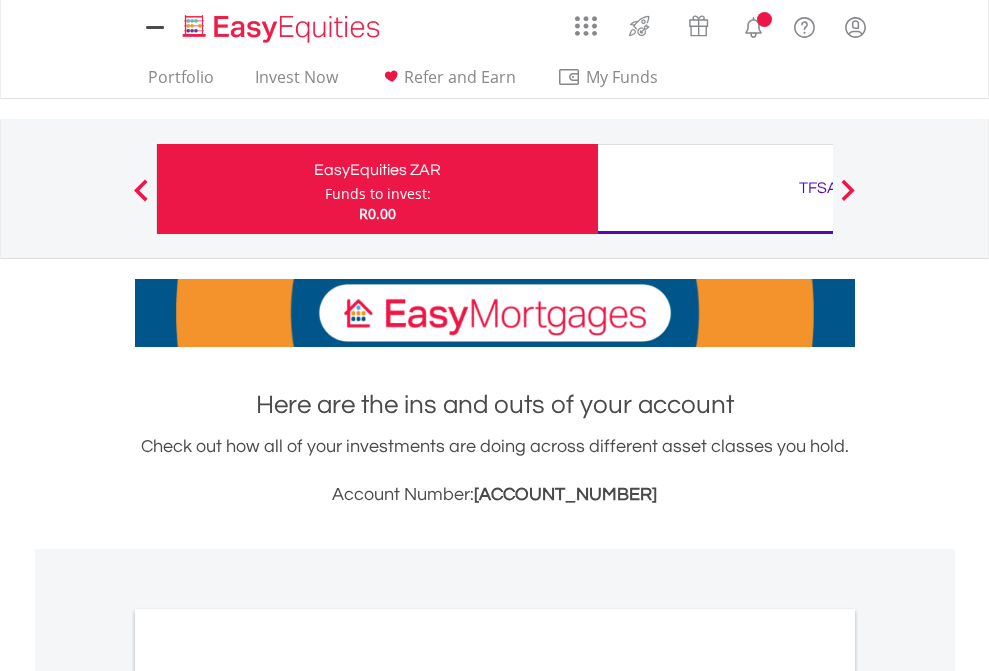 scroll, scrollTop: 0, scrollLeft: 0, axis: both 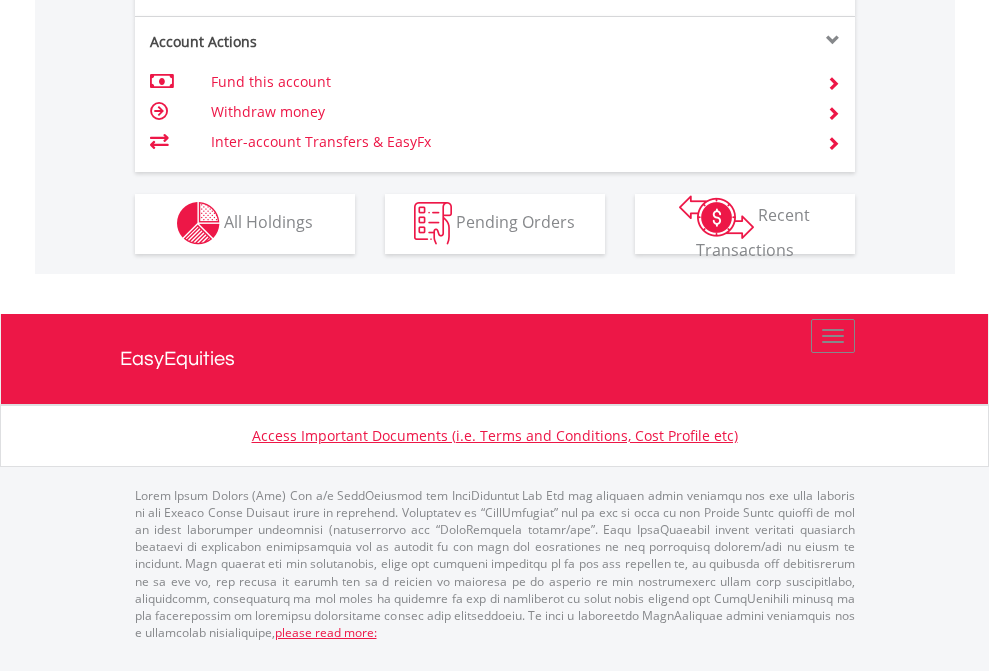 click on "Investment types" at bounding box center (706, -353) 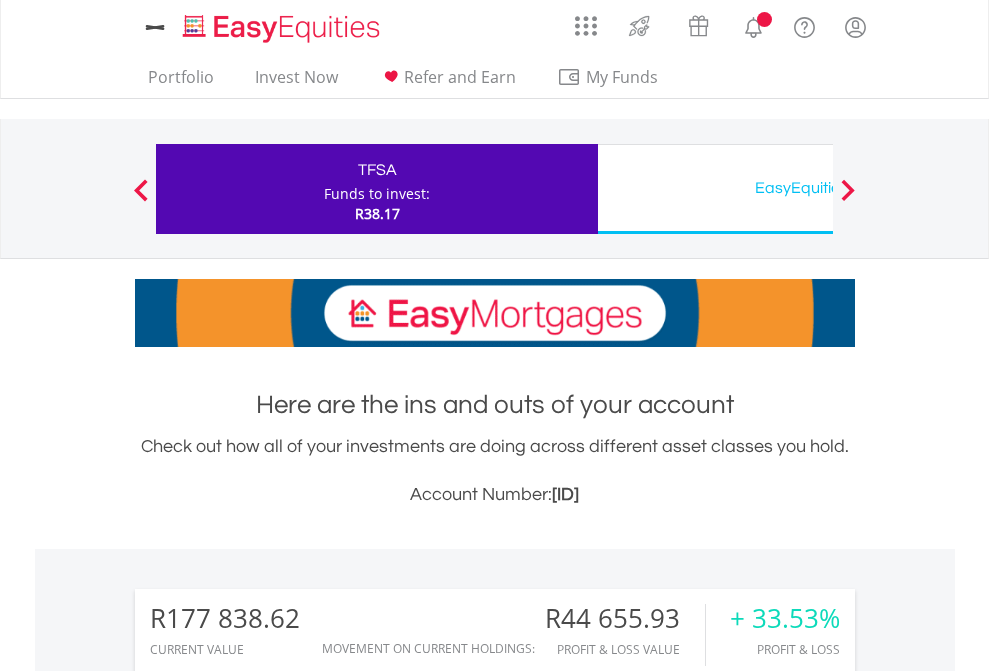 scroll, scrollTop: 0, scrollLeft: 0, axis: both 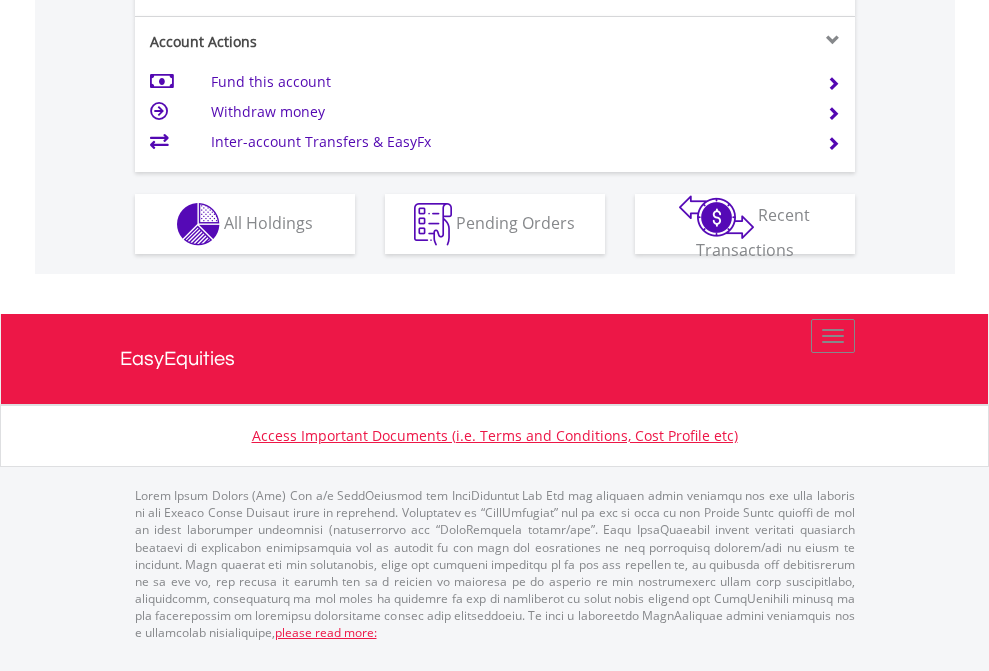 click on "Investment types" at bounding box center [706, -337] 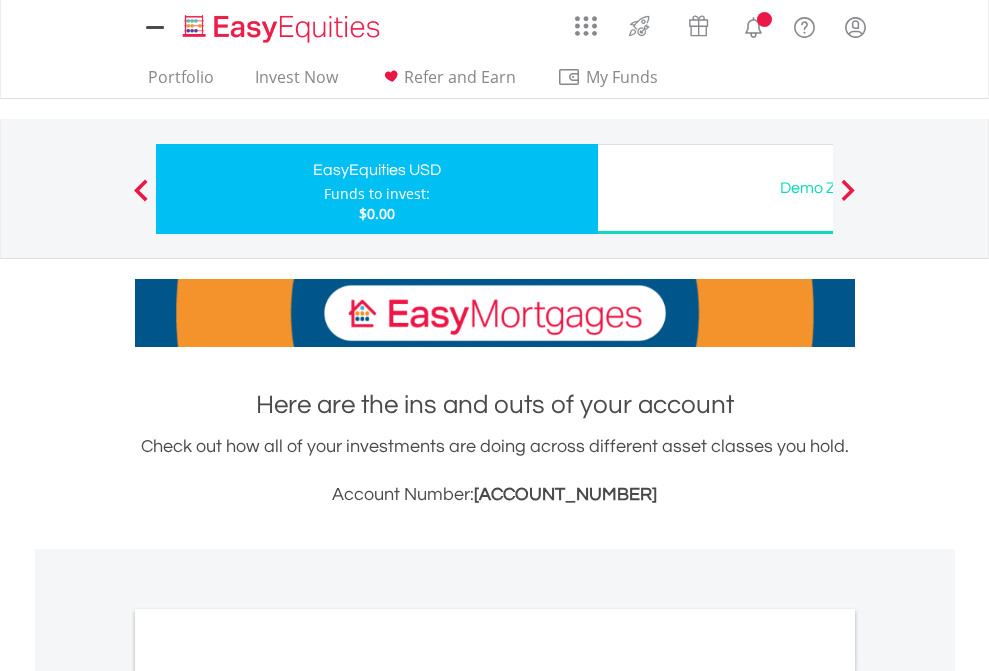 scroll, scrollTop: 0, scrollLeft: 0, axis: both 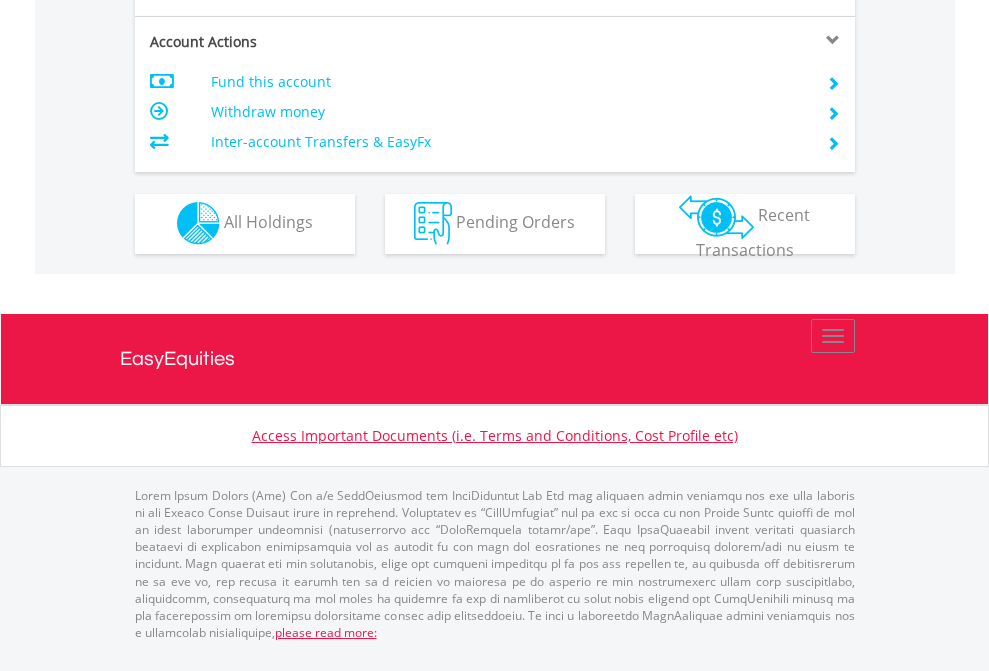 click on "Investment types" at bounding box center [706, -353] 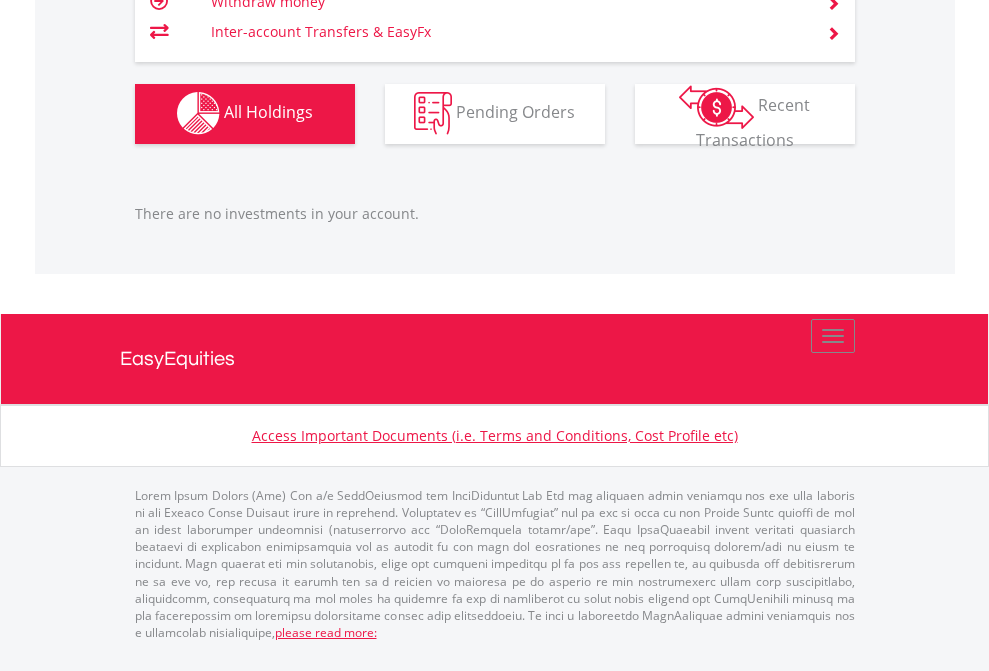scroll, scrollTop: 1980, scrollLeft: 0, axis: vertical 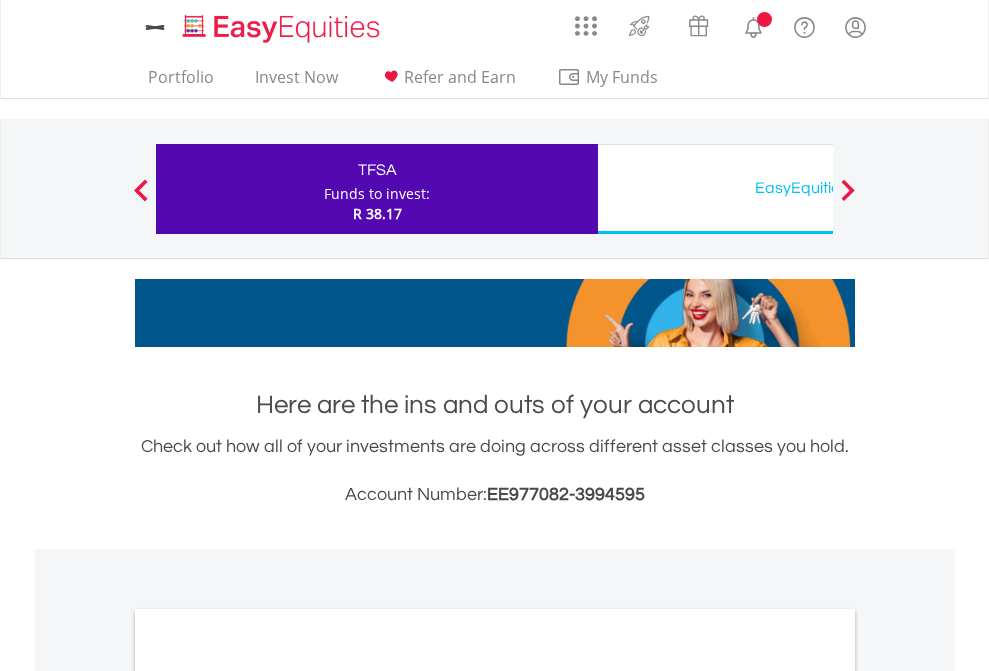 click on "All Holdings" at bounding box center [268, 1096] 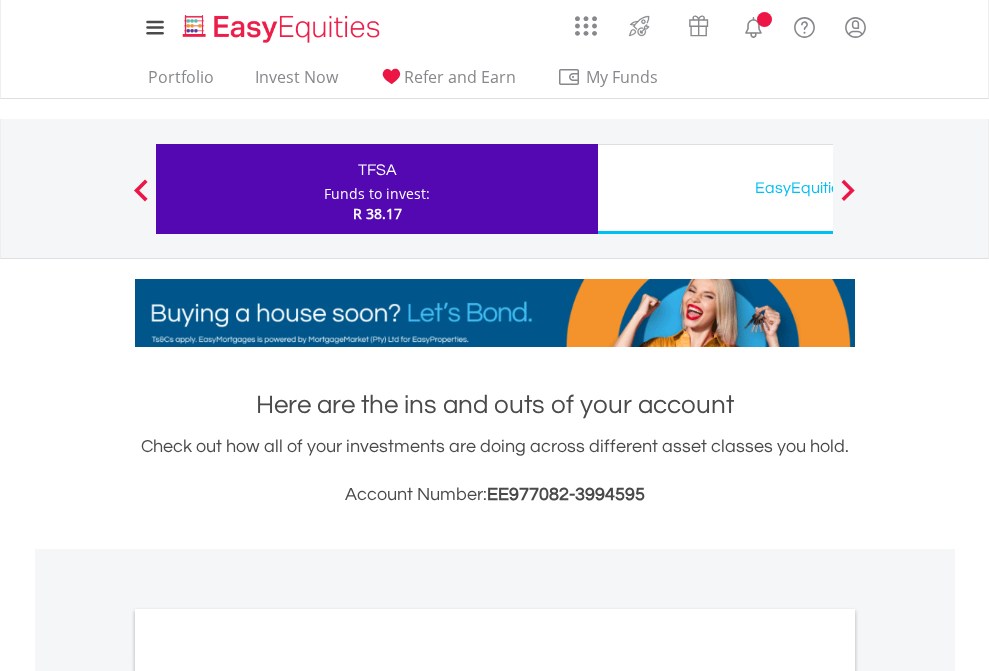 scroll, scrollTop: 1202, scrollLeft: 0, axis: vertical 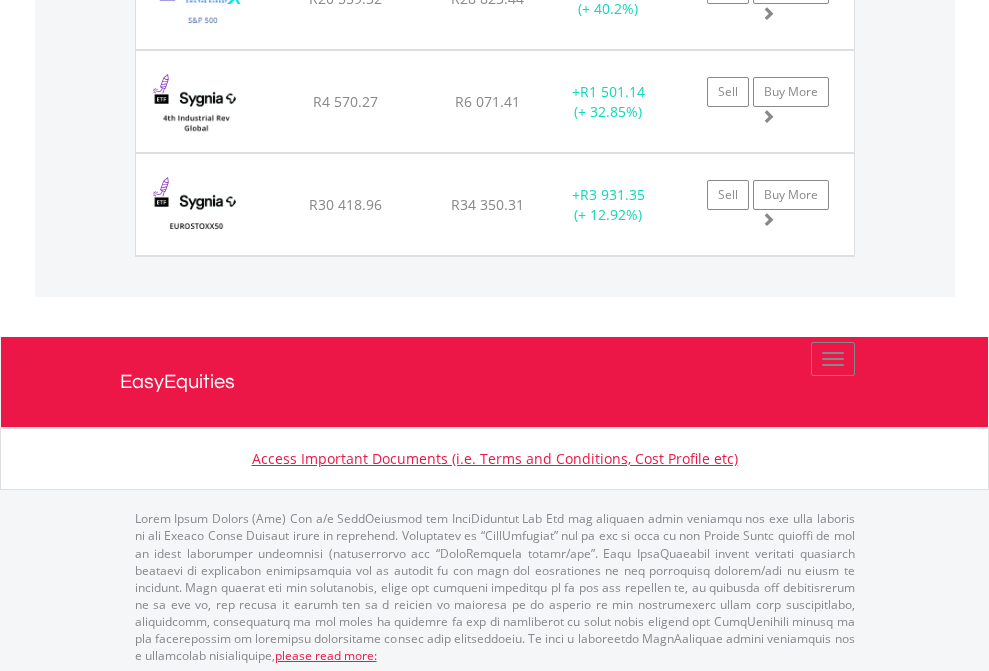 click on "EasyEquities USD" at bounding box center [818, -2116] 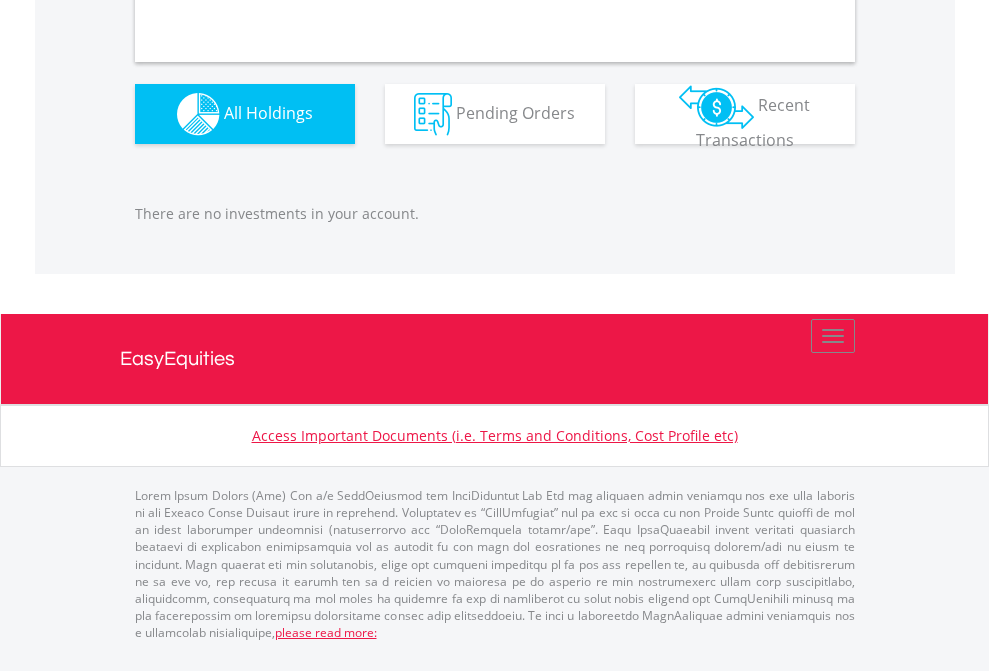 scroll, scrollTop: 1980, scrollLeft: 0, axis: vertical 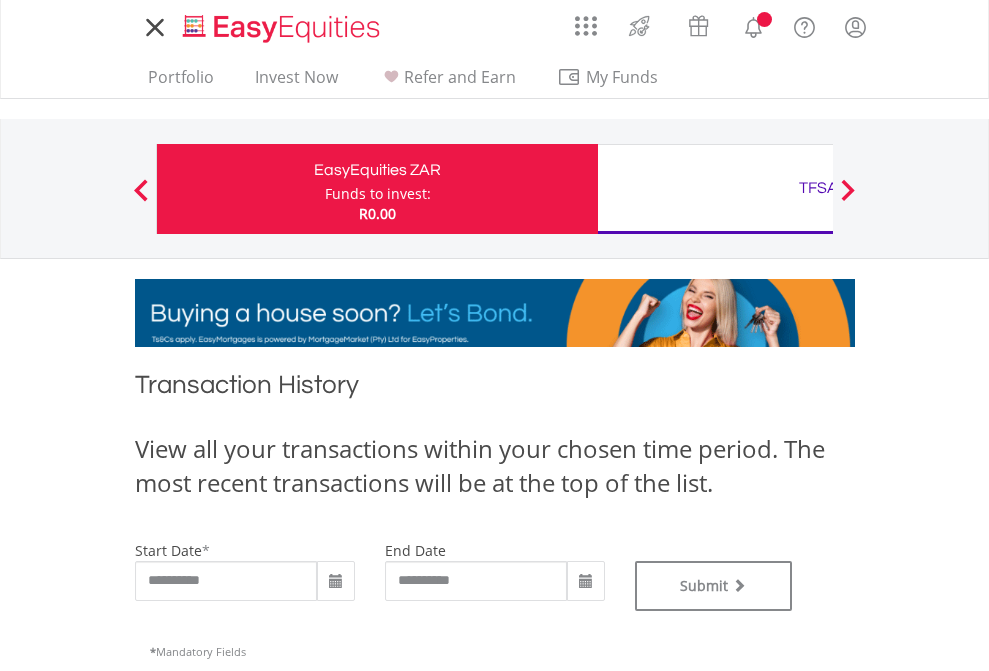 type on "**********" 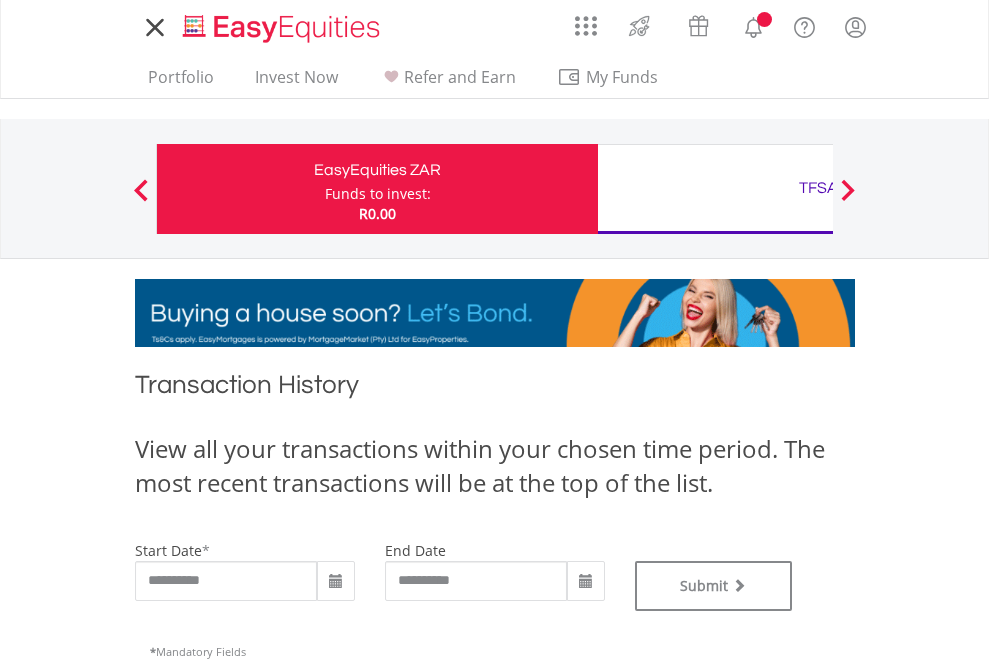 scroll, scrollTop: 0, scrollLeft: 0, axis: both 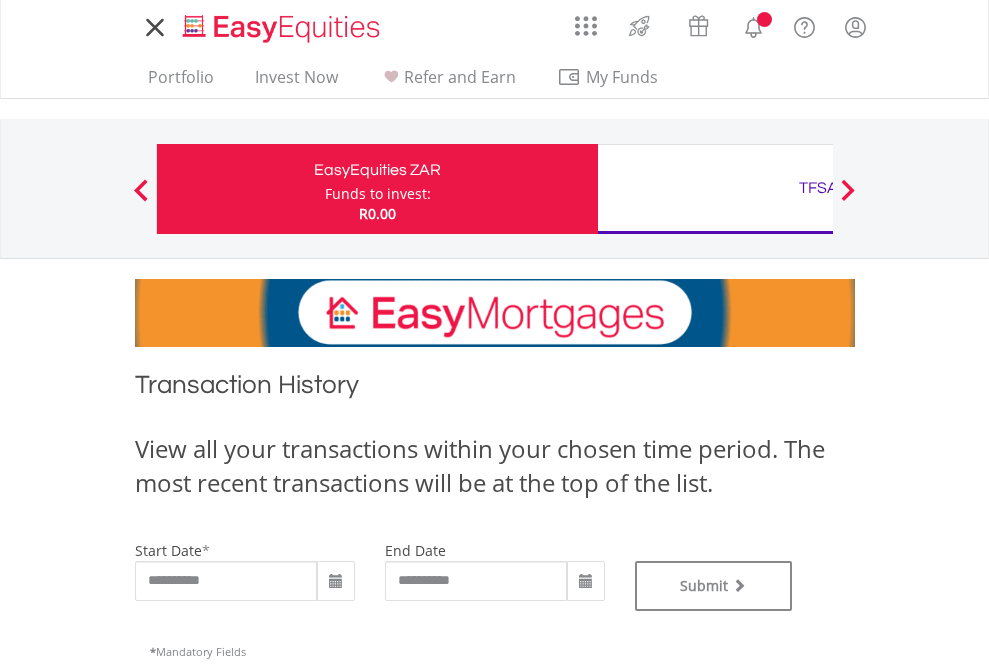 type on "**********" 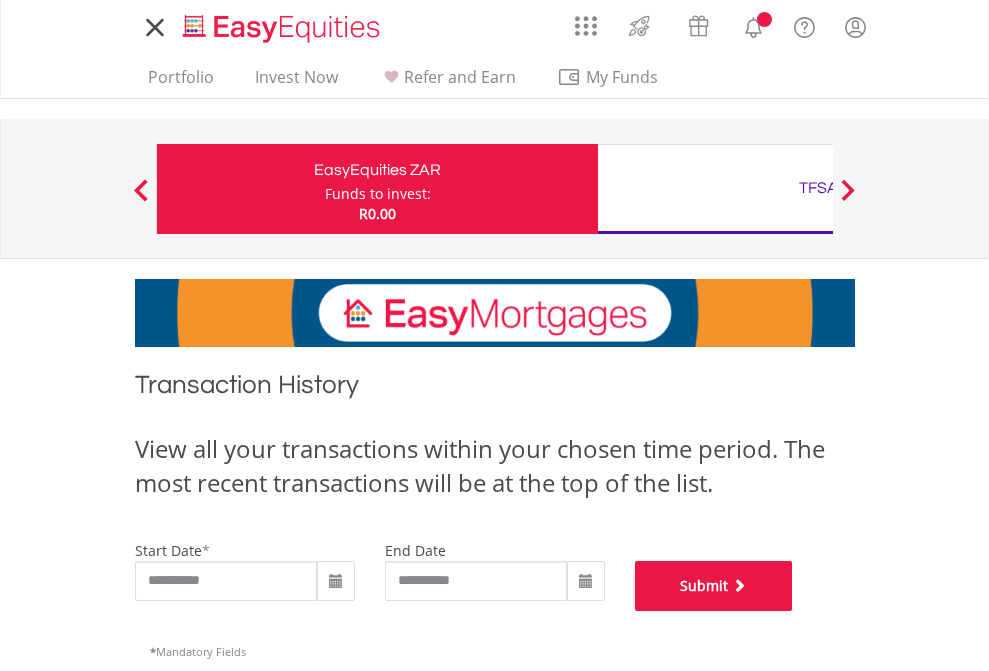 click on "Submit" at bounding box center [714, 586] 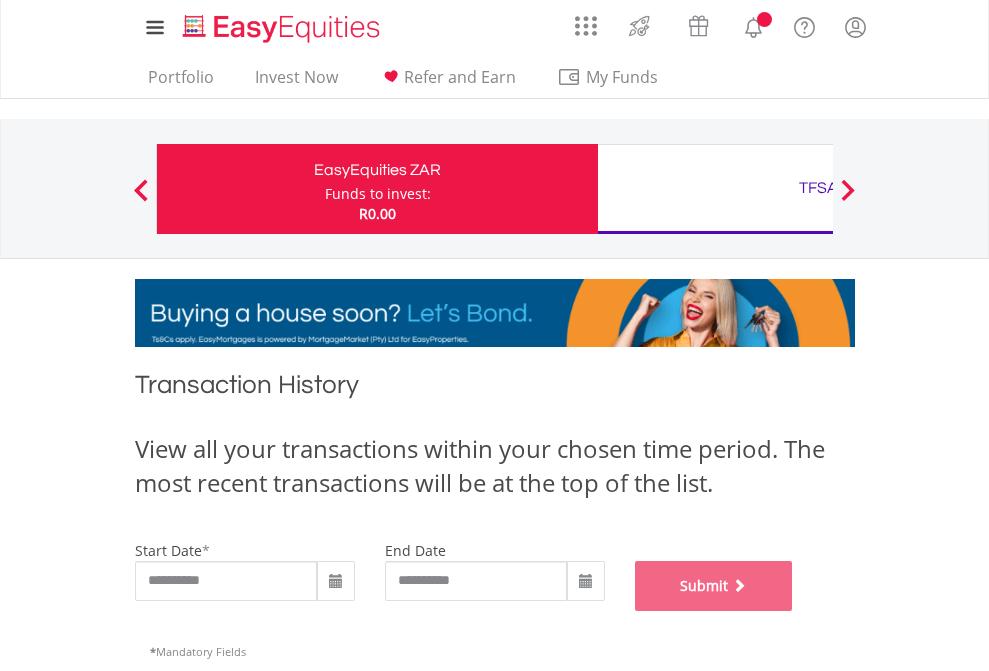 scroll, scrollTop: 811, scrollLeft: 0, axis: vertical 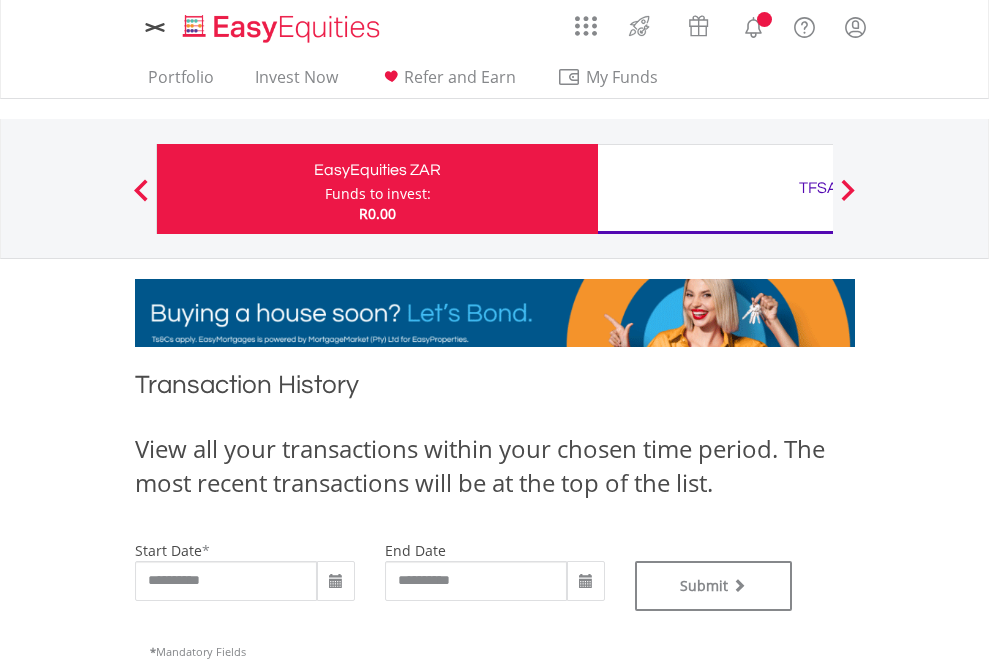 click on "TFSA" at bounding box center [818, 188] 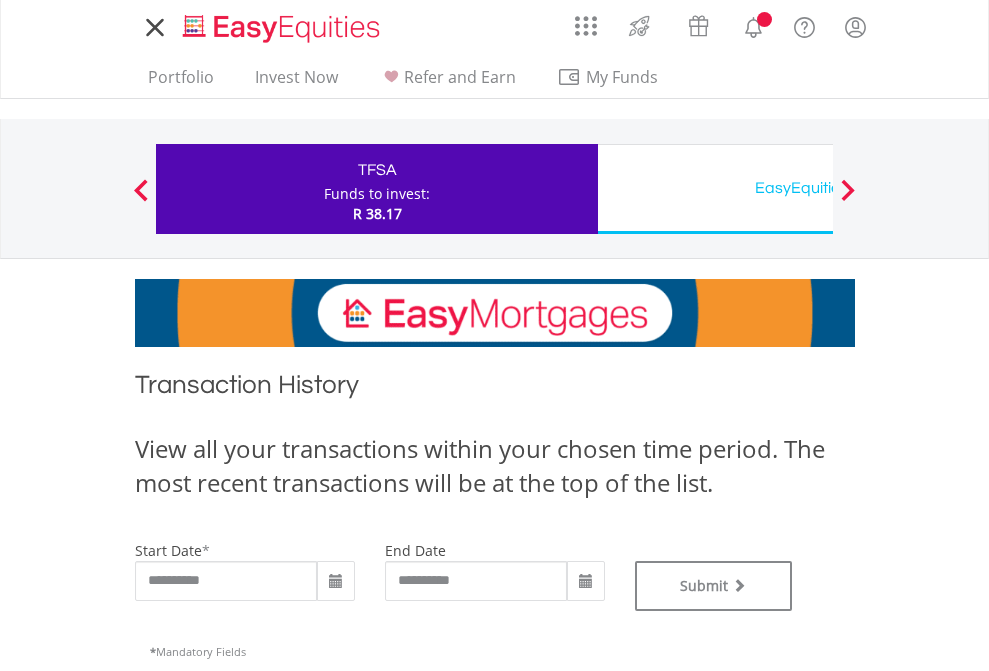 scroll, scrollTop: 0, scrollLeft: 0, axis: both 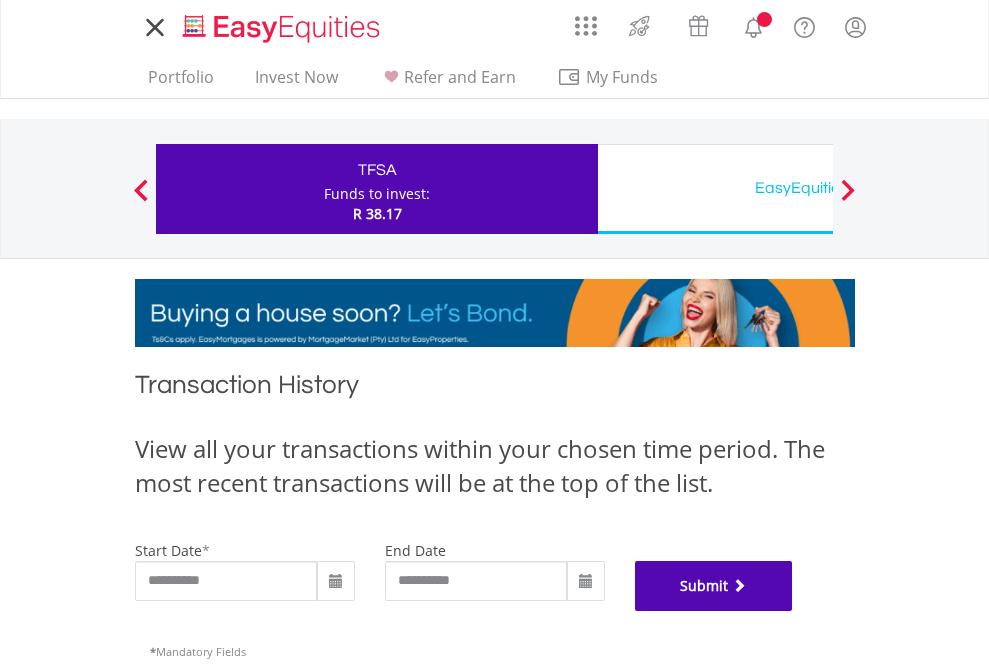 click on "Submit" at bounding box center (714, 586) 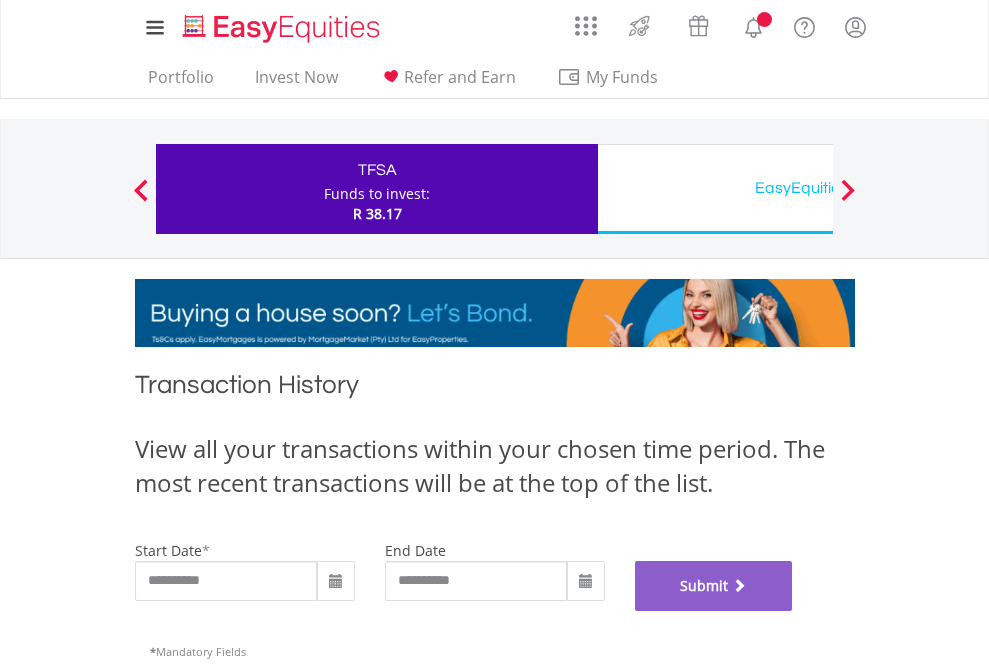 scroll, scrollTop: 811, scrollLeft: 0, axis: vertical 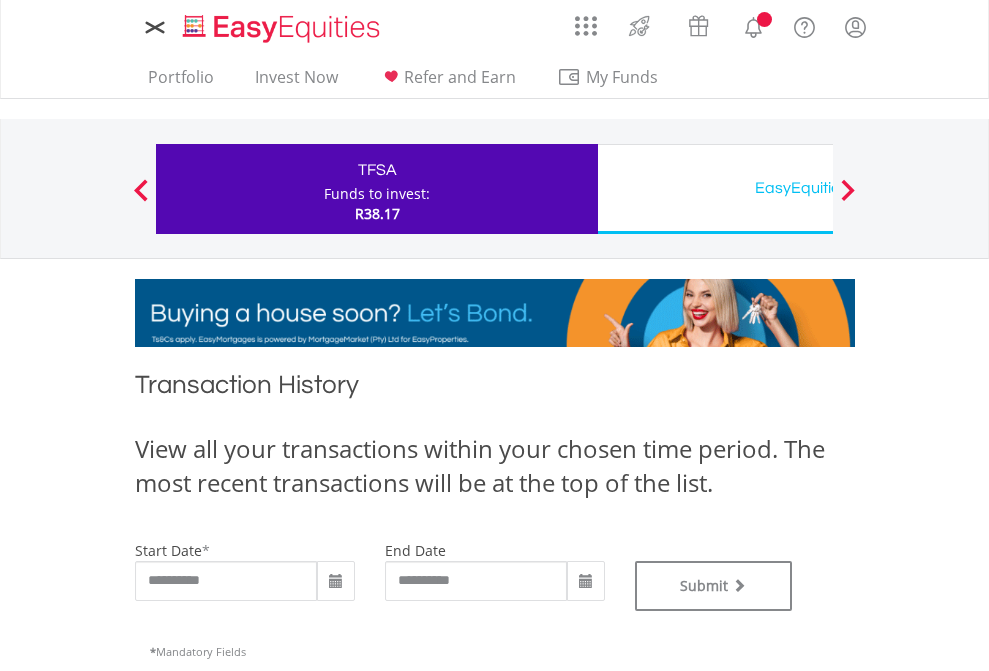 click on "EasyEquities USD" at bounding box center [818, 188] 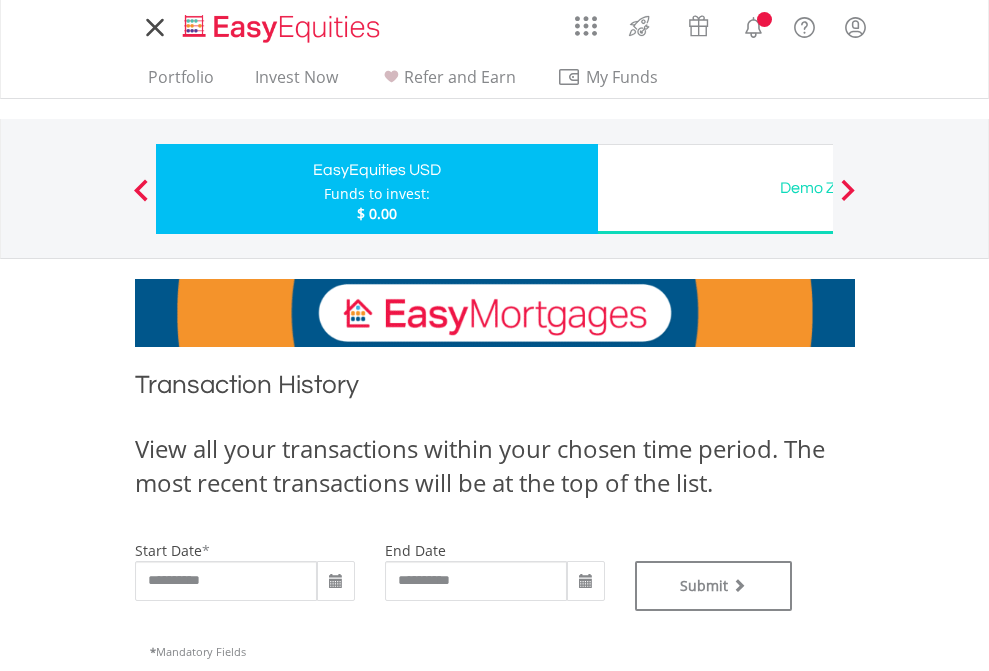 scroll, scrollTop: 0, scrollLeft: 0, axis: both 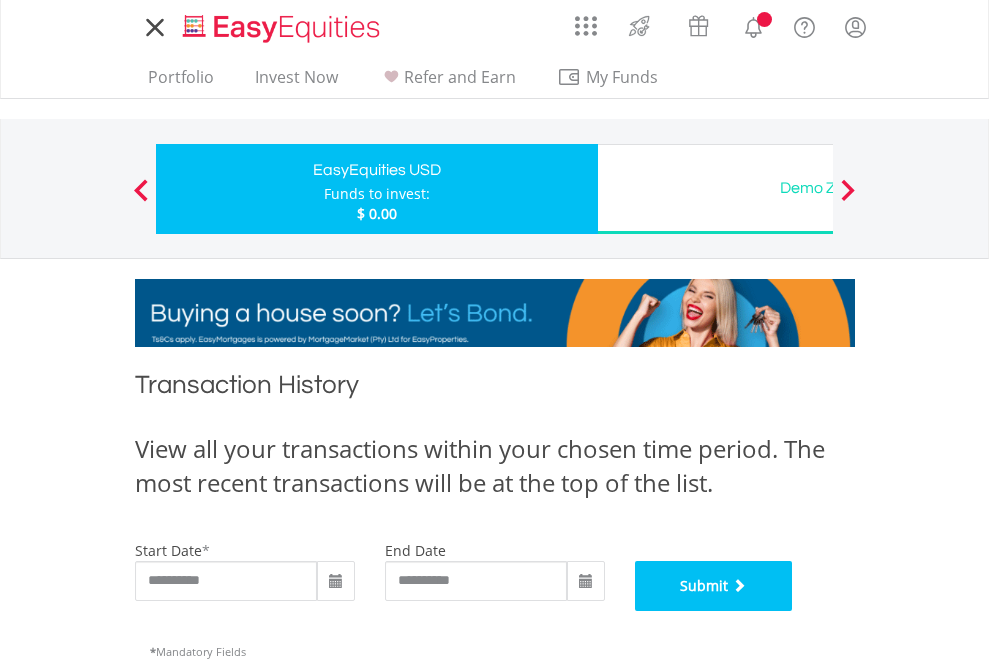 click on "Submit" at bounding box center [714, 586] 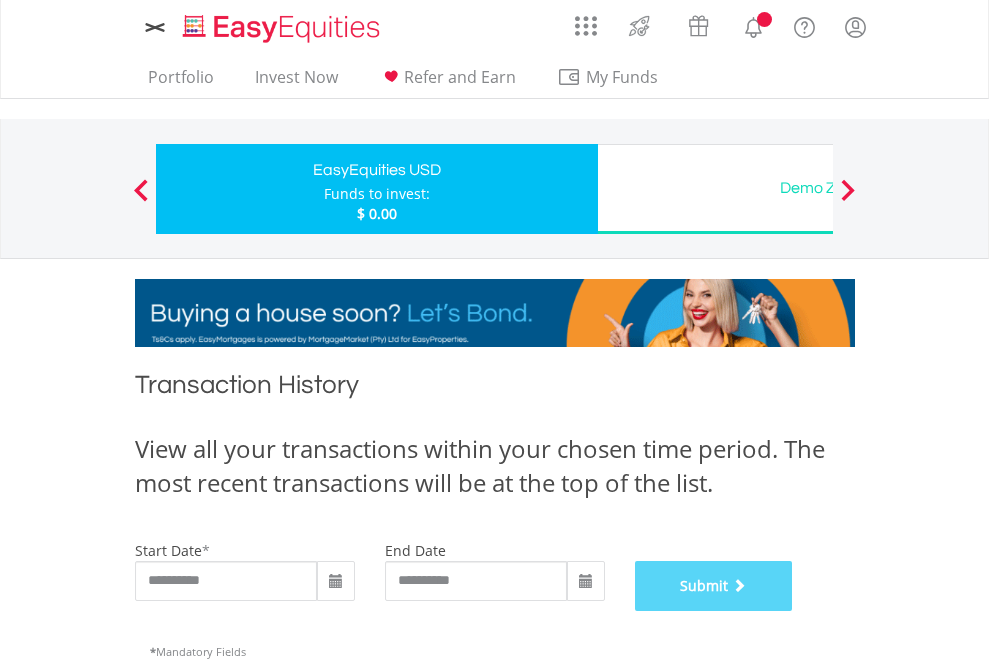 scroll, scrollTop: 811, scrollLeft: 0, axis: vertical 